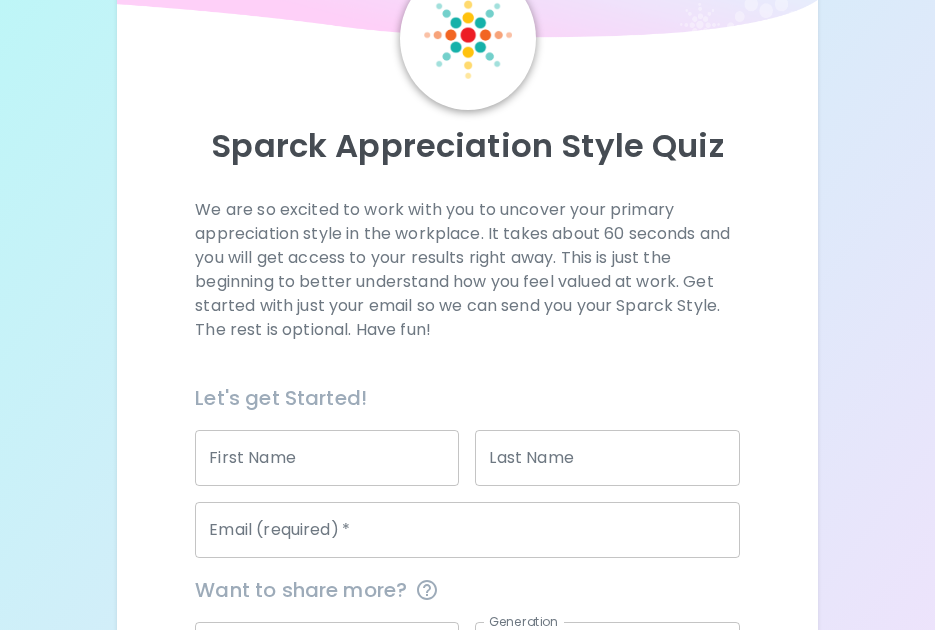 scroll, scrollTop: 200, scrollLeft: 0, axis: vertical 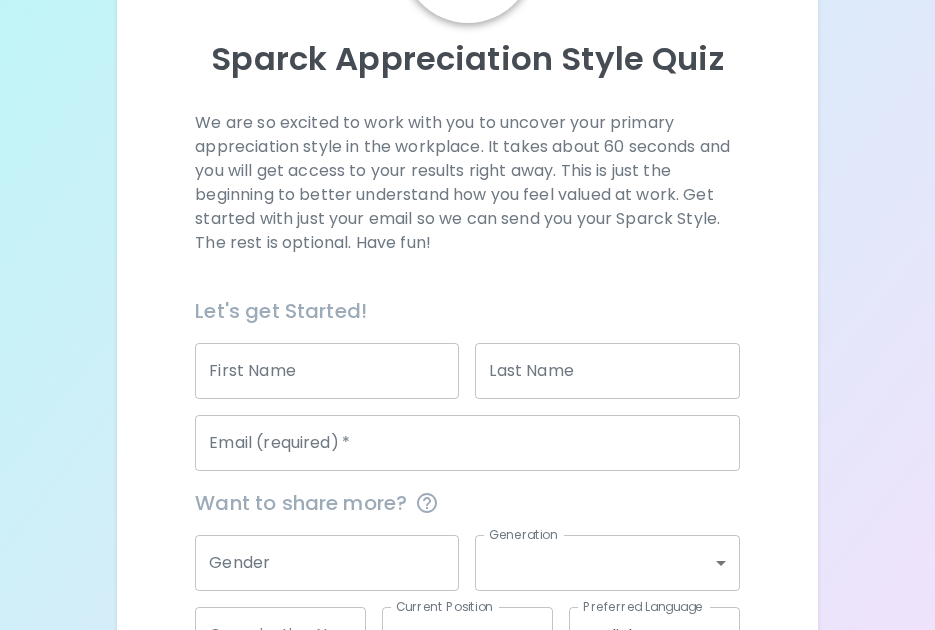 click on "First Name" at bounding box center (327, 371) 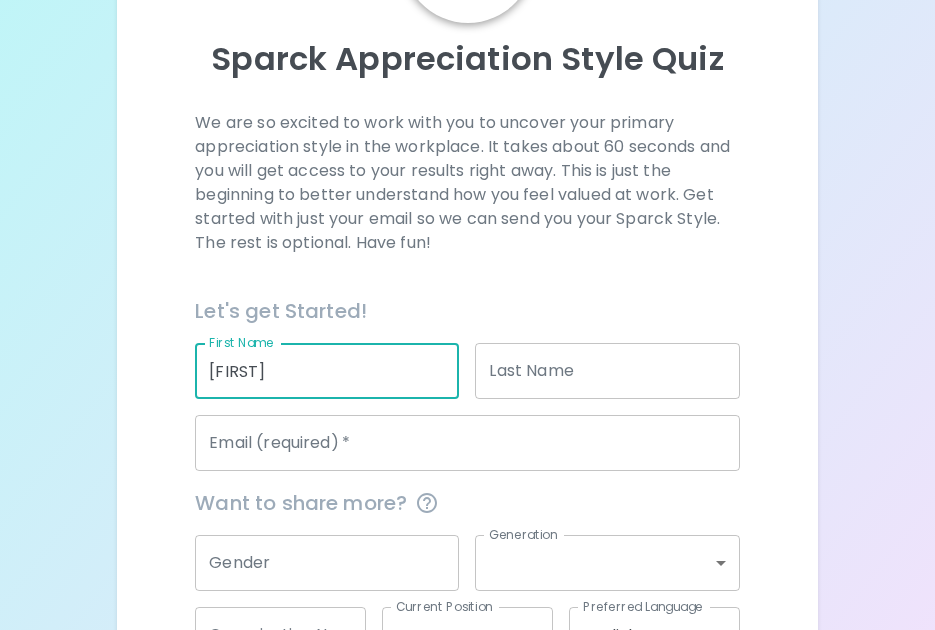 type on "[FIRST]" 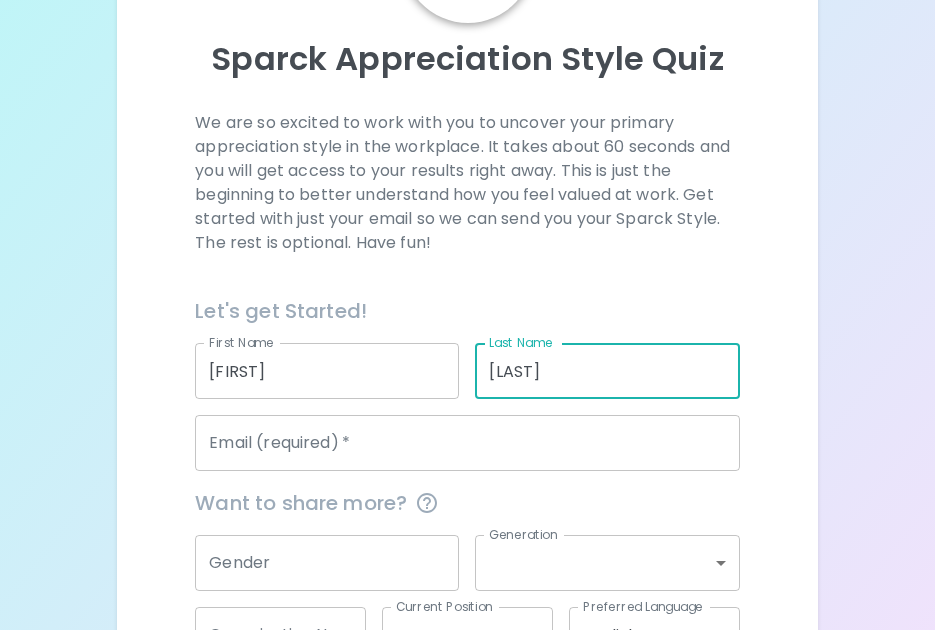 type on "[LAST]" 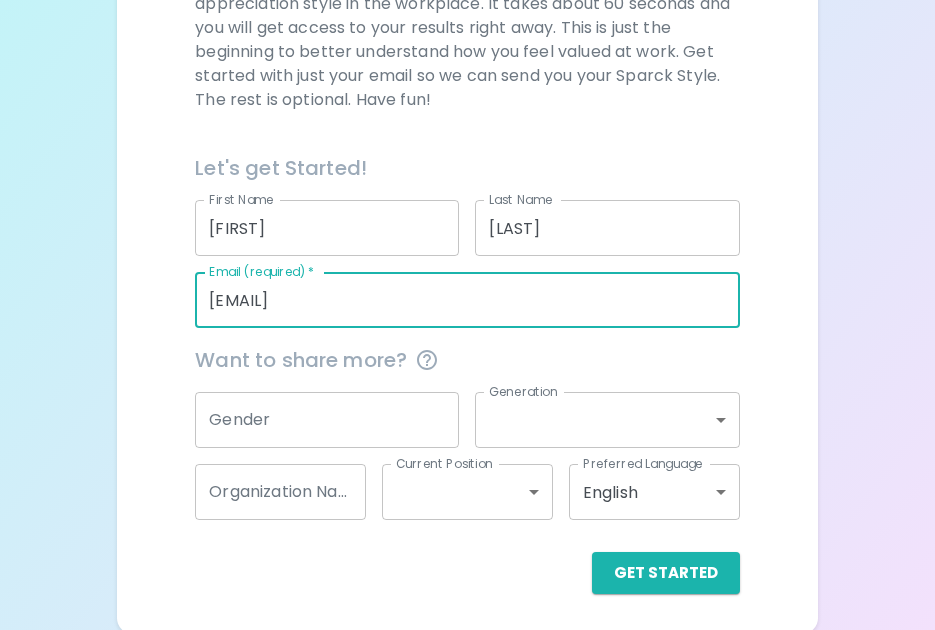 scroll, scrollTop: 347, scrollLeft: 0, axis: vertical 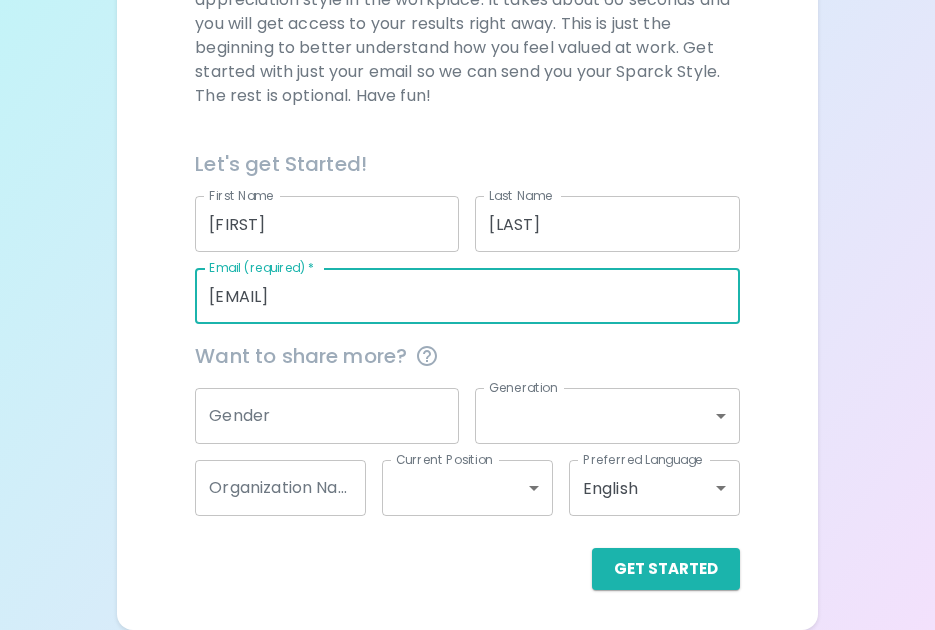 type on "[EMAIL]" 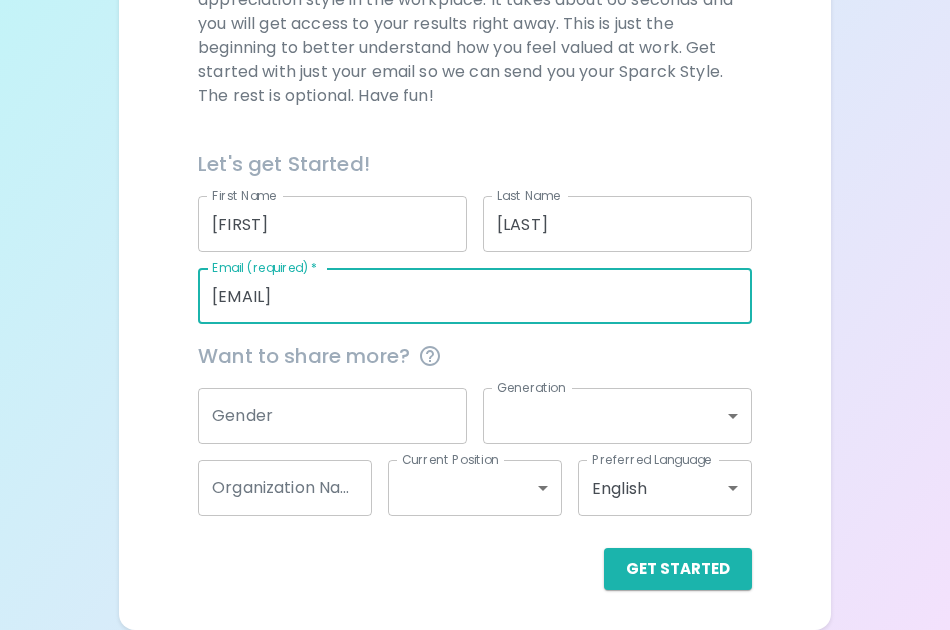 click on "[BRAND] Appreciation Style Quiz We are so excited to work with you to uncover your primary appreciation style in the workplace. It takes about 60 seconds and you will get access to your results right away. This is just the beginning to better understand how you feel valued at work. Get started with just your email so we can send you your [BRAND] Style. The rest is optional. Have fun! Let's get Started! First Name [FIRST] First Name Last Name [LAST] Last Name Email (required)   * [EMAIL] Email (required)   * Want to share more? Gender Gender Generation ​ Generation Organization Name Organization Name Current Position ​ Current Position Preferred Language English en Preferred Language Get Started   English Español العربية‏ Português" at bounding box center [475, 141] 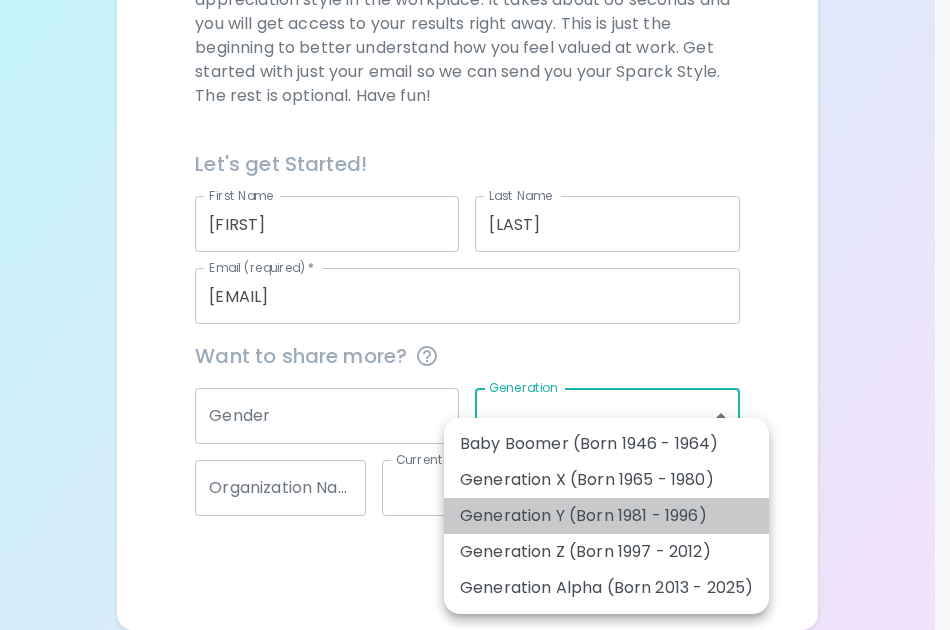 click on "Generation Y (Born 1981 - 1996)" at bounding box center [606, 516] 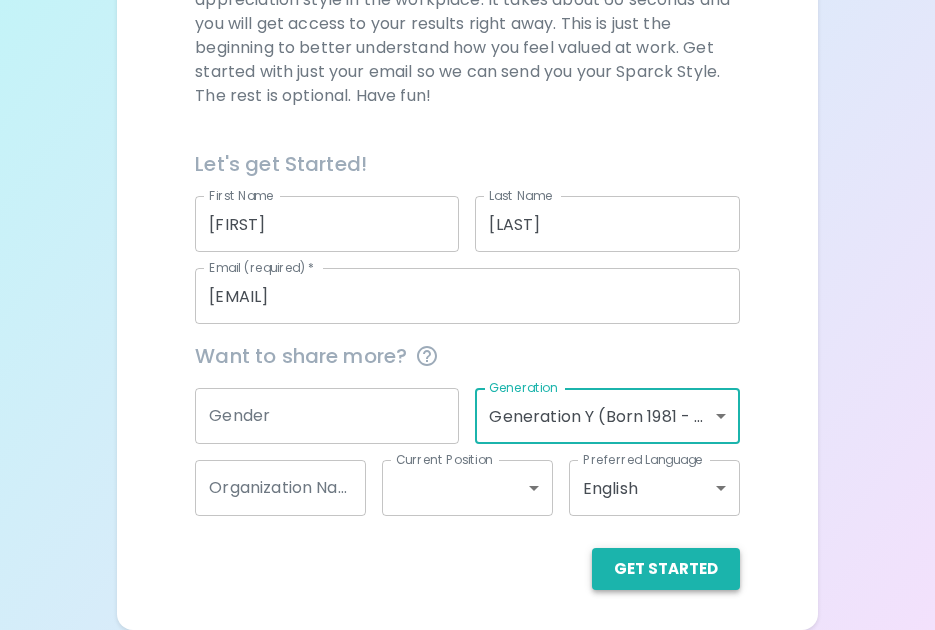 click on "Get Started" at bounding box center [666, 569] 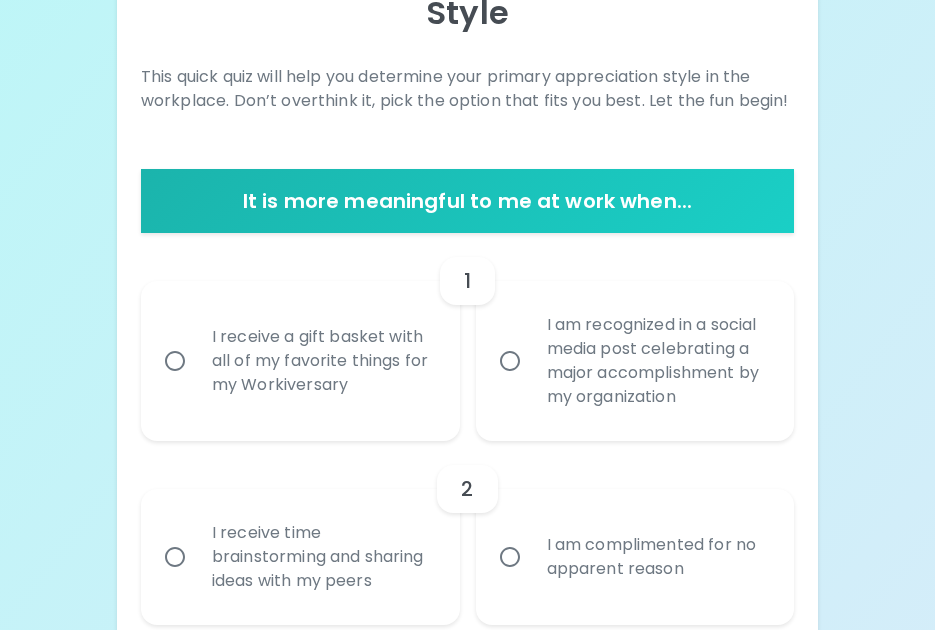 scroll, scrollTop: 287, scrollLeft: 0, axis: vertical 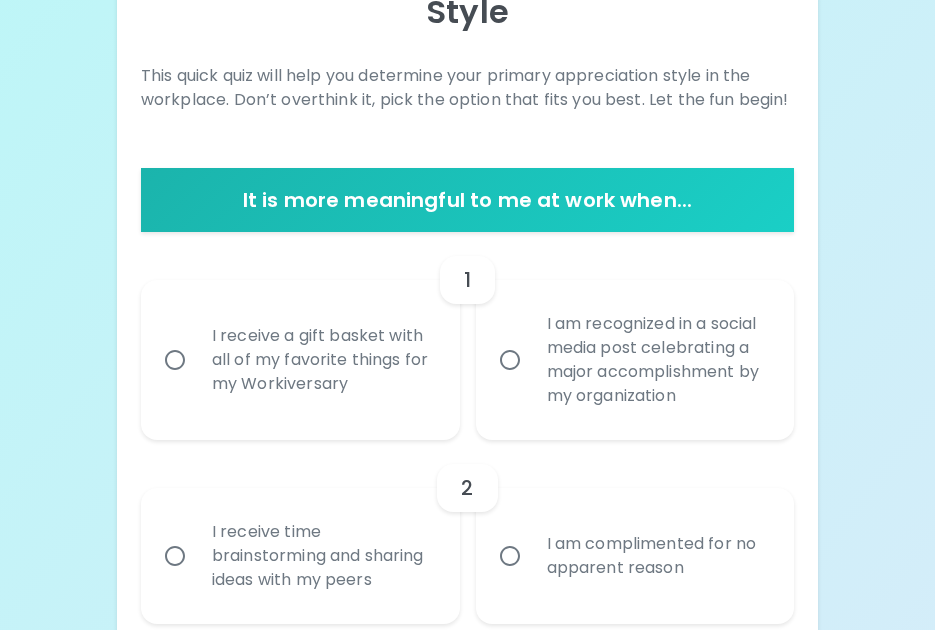 click on "I receive a gift basket with all of my favorite things for my Workiversary" at bounding box center [322, 360] 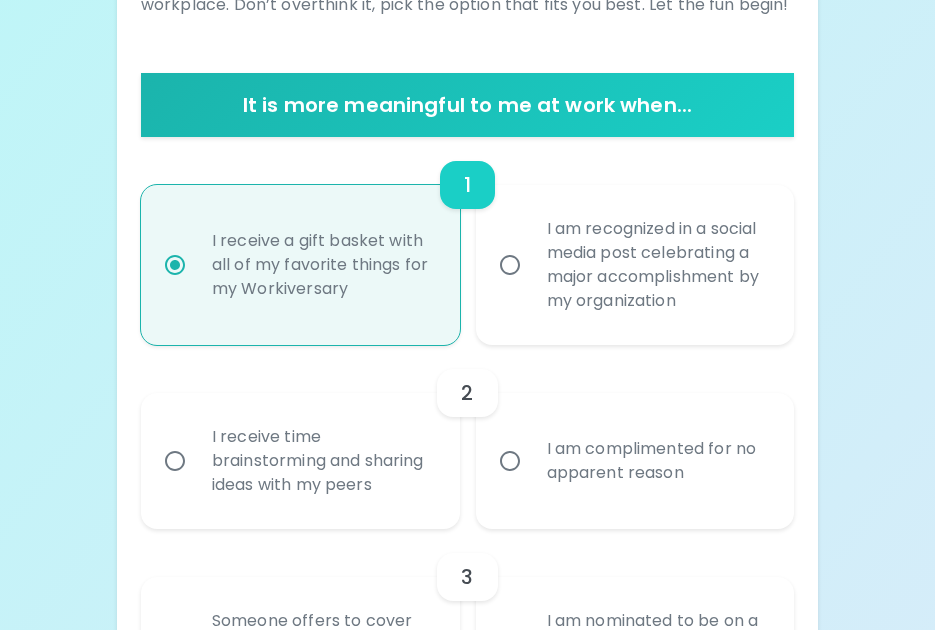 scroll, scrollTop: 447, scrollLeft: 0, axis: vertical 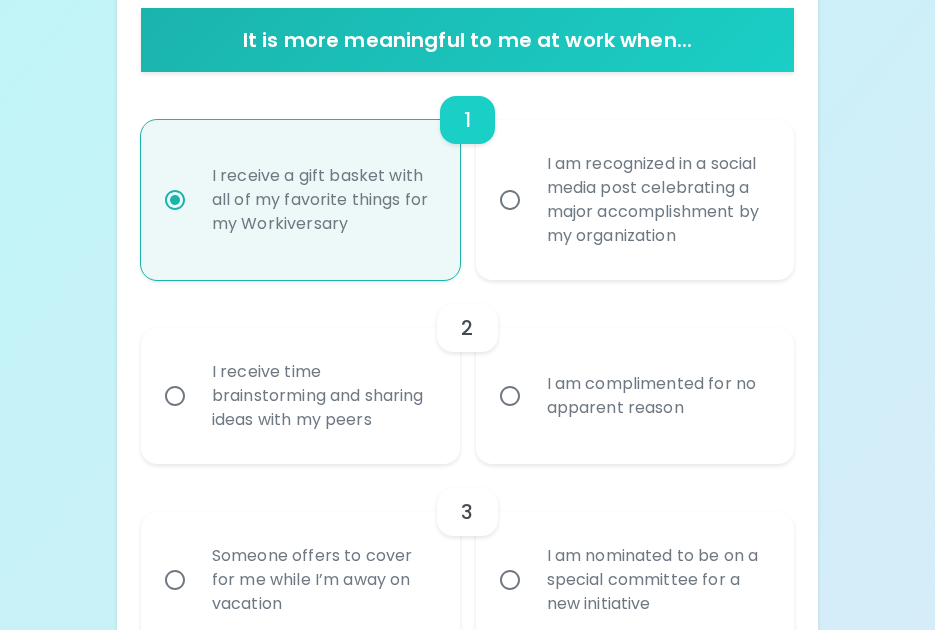 click on "I receive time brainstorming and sharing ideas with my peers" at bounding box center [322, 396] 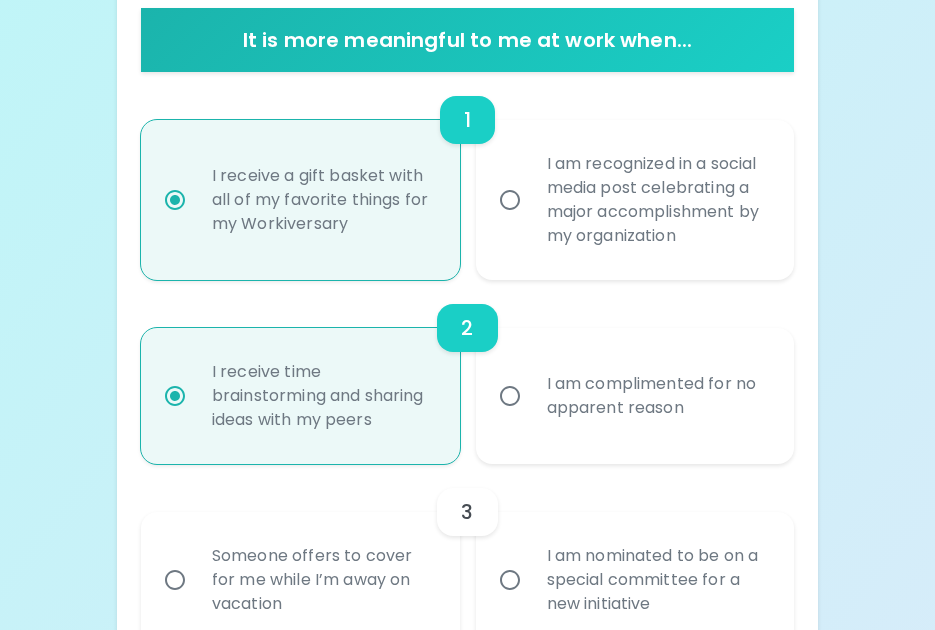 scroll, scrollTop: 607, scrollLeft: 0, axis: vertical 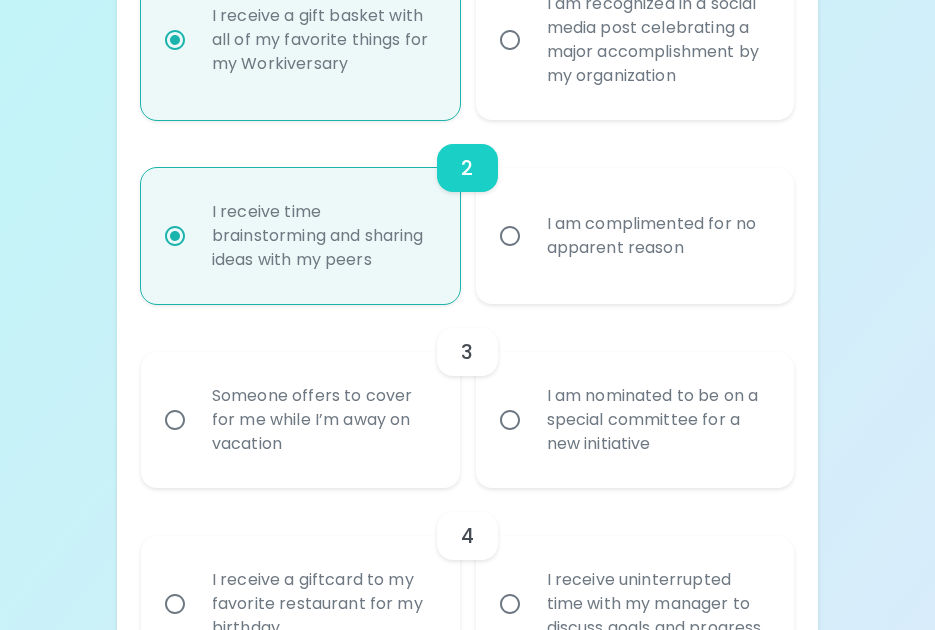 radio on "true" 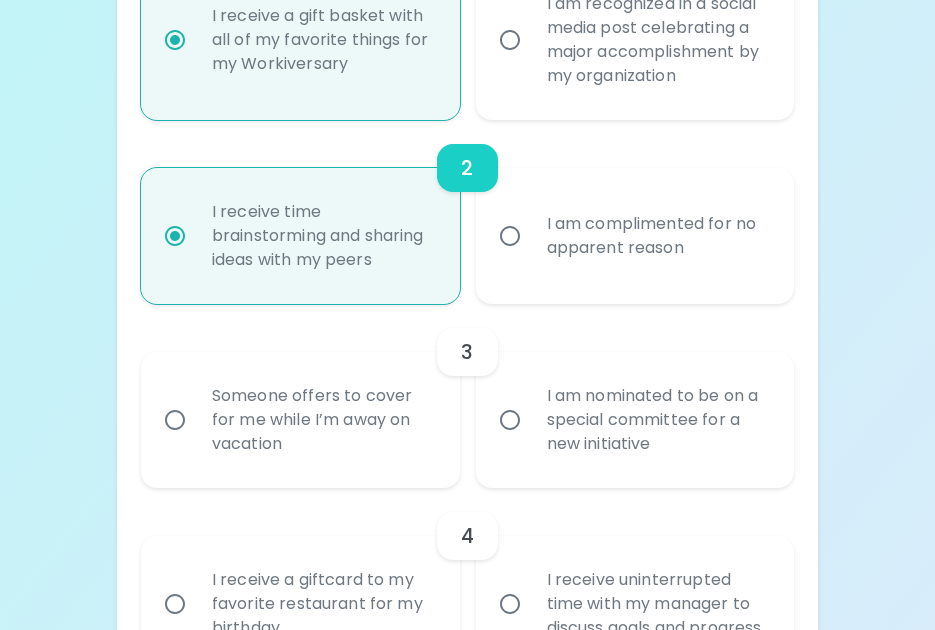 radio on "false" 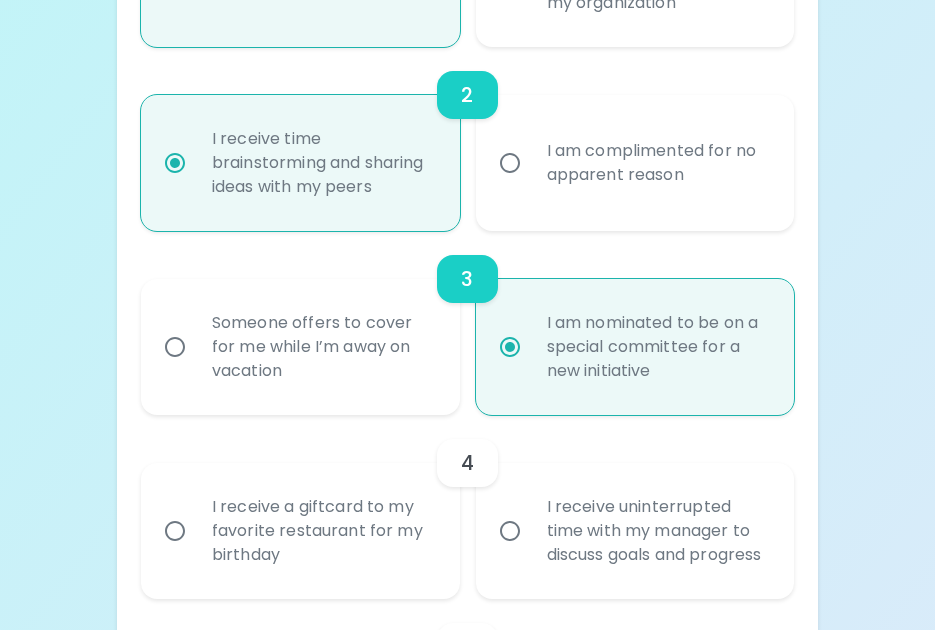 scroll, scrollTop: 767, scrollLeft: 0, axis: vertical 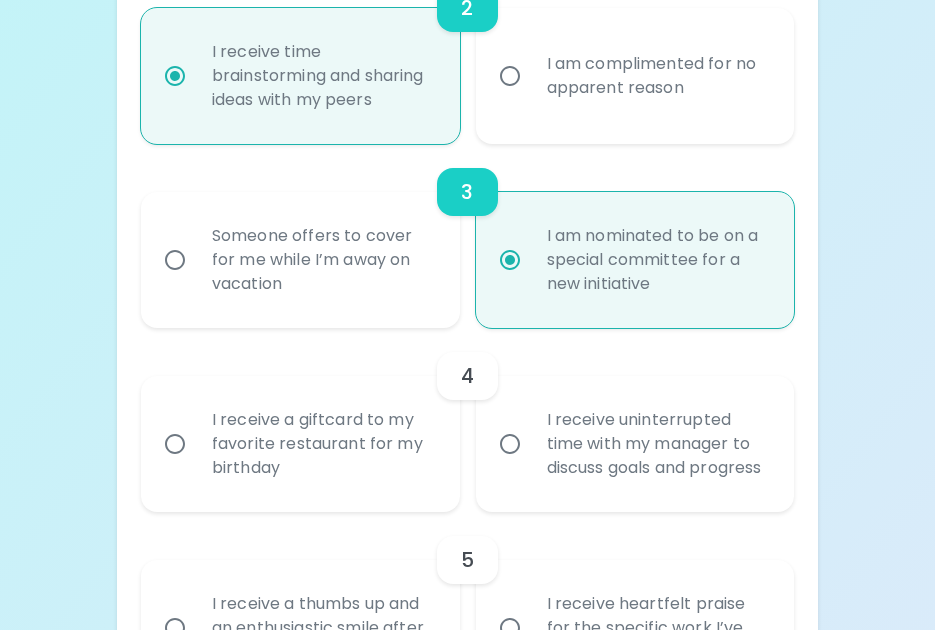 radio on "true" 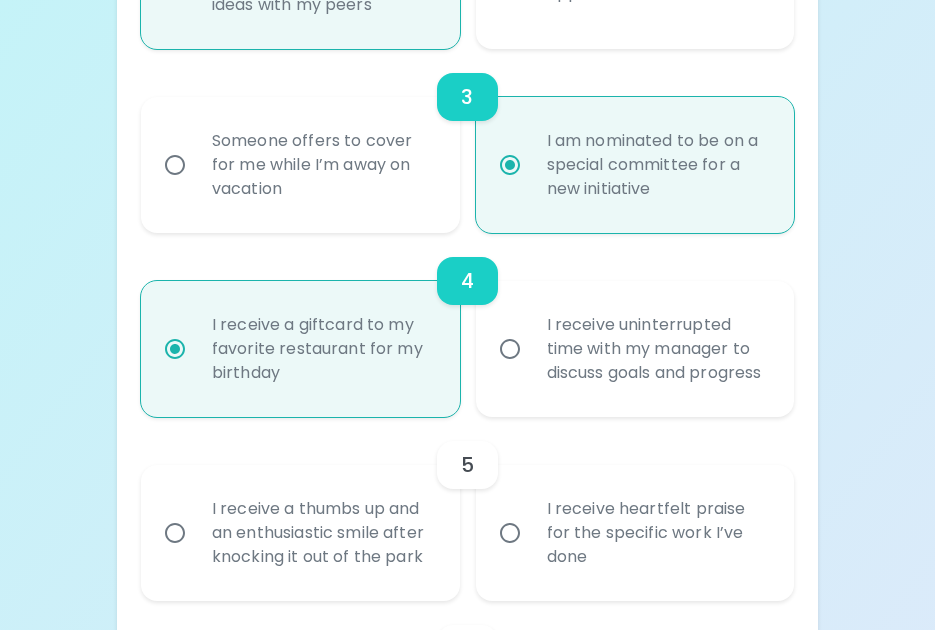 scroll, scrollTop: 927, scrollLeft: 0, axis: vertical 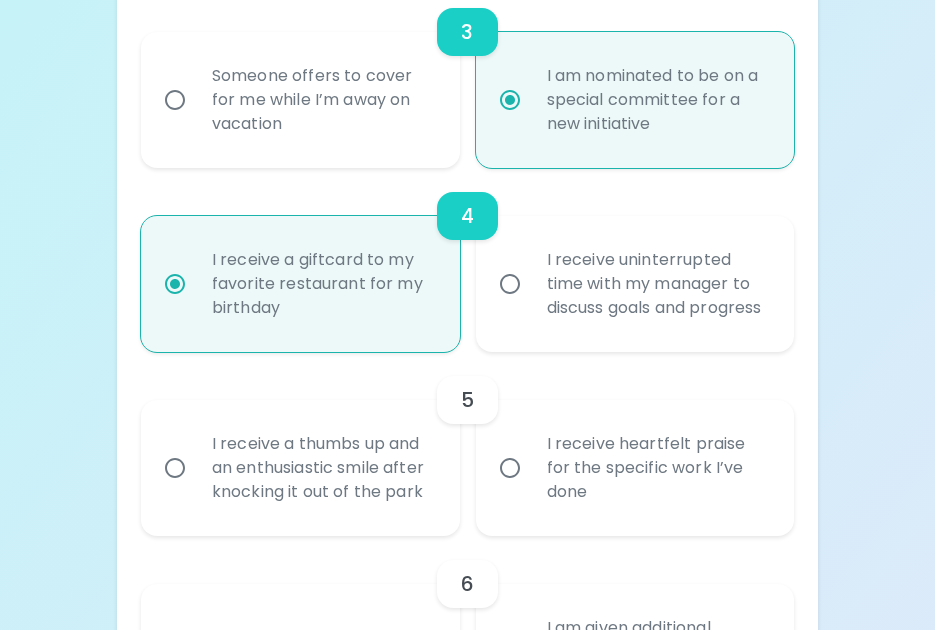 radio on "true" 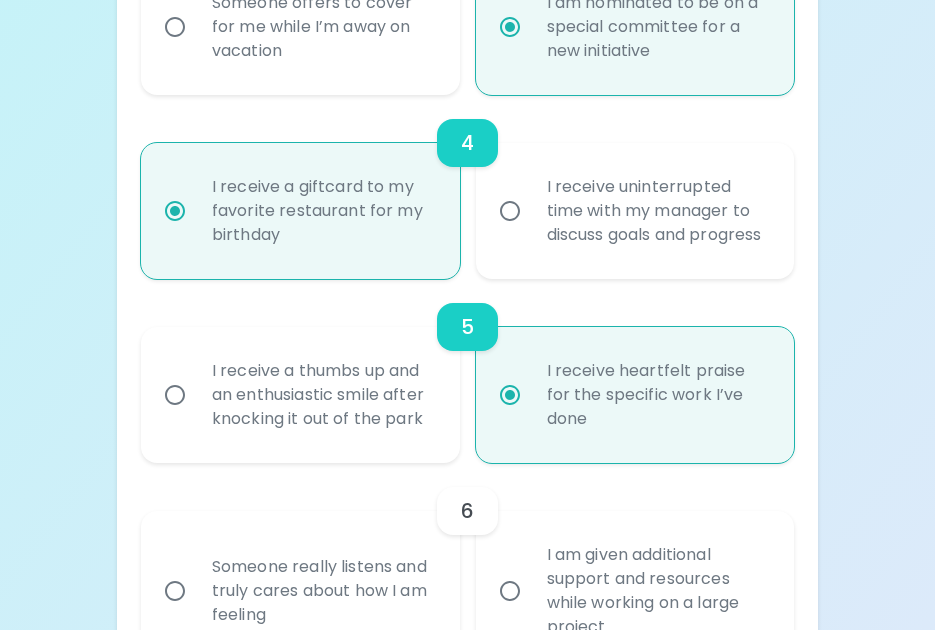 scroll, scrollTop: 1087, scrollLeft: 0, axis: vertical 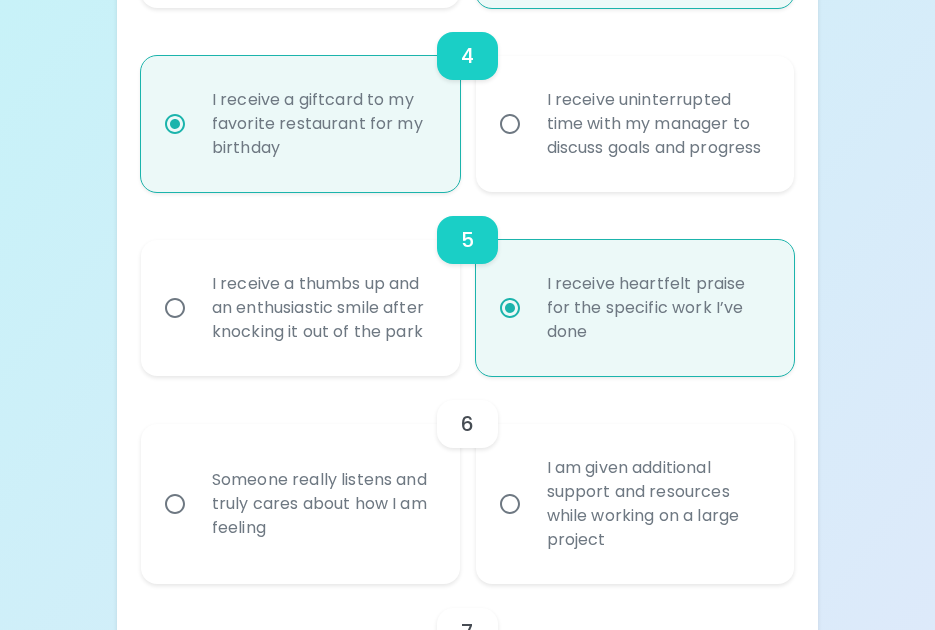 radio on "true" 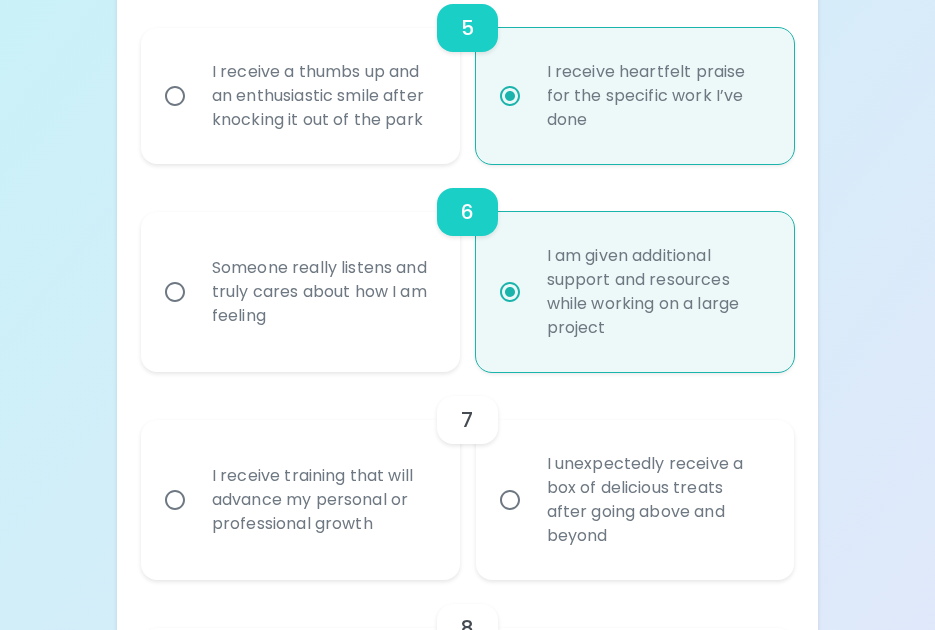 scroll, scrollTop: 1347, scrollLeft: 0, axis: vertical 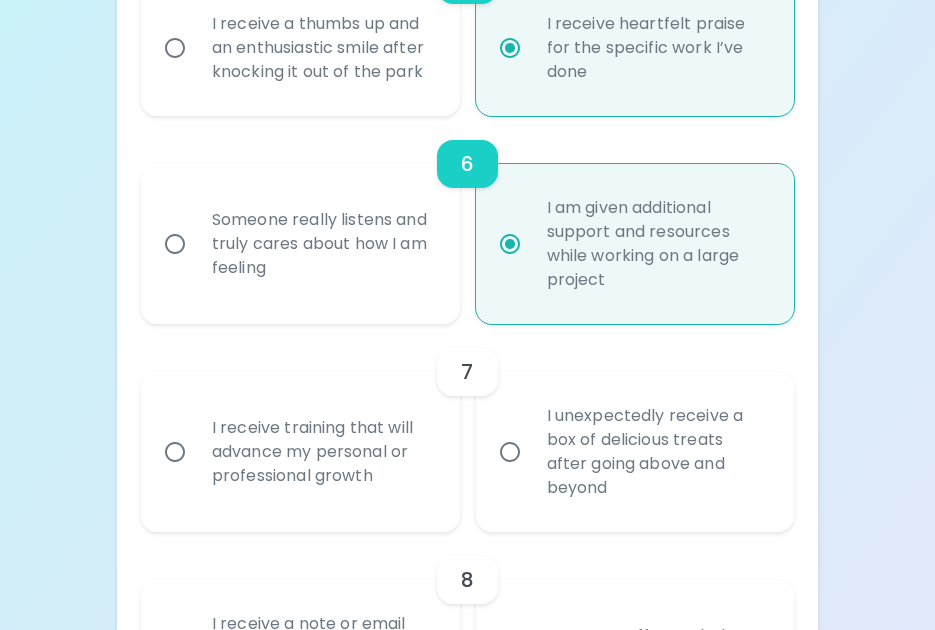 radio on "true" 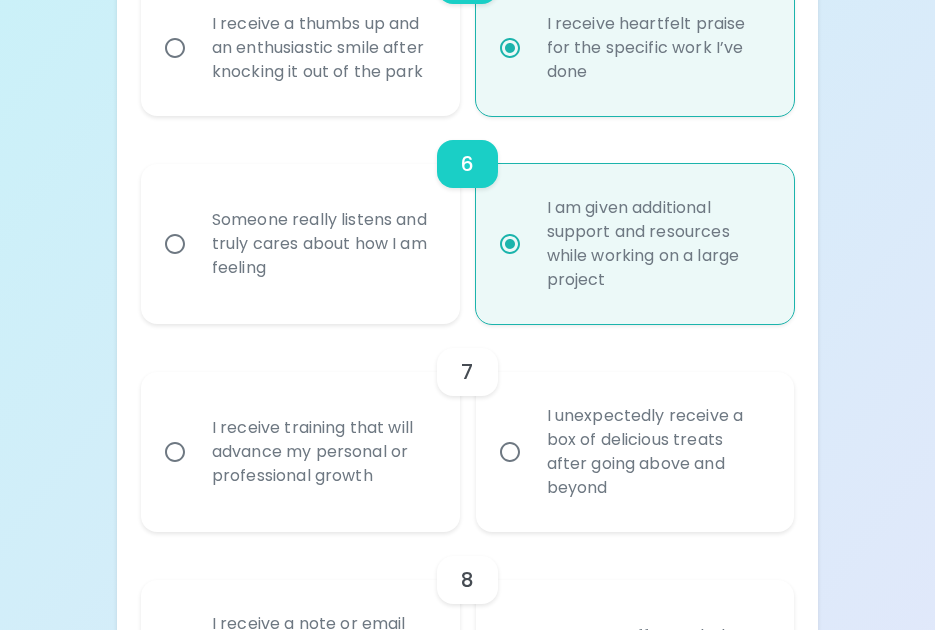 radio on "false" 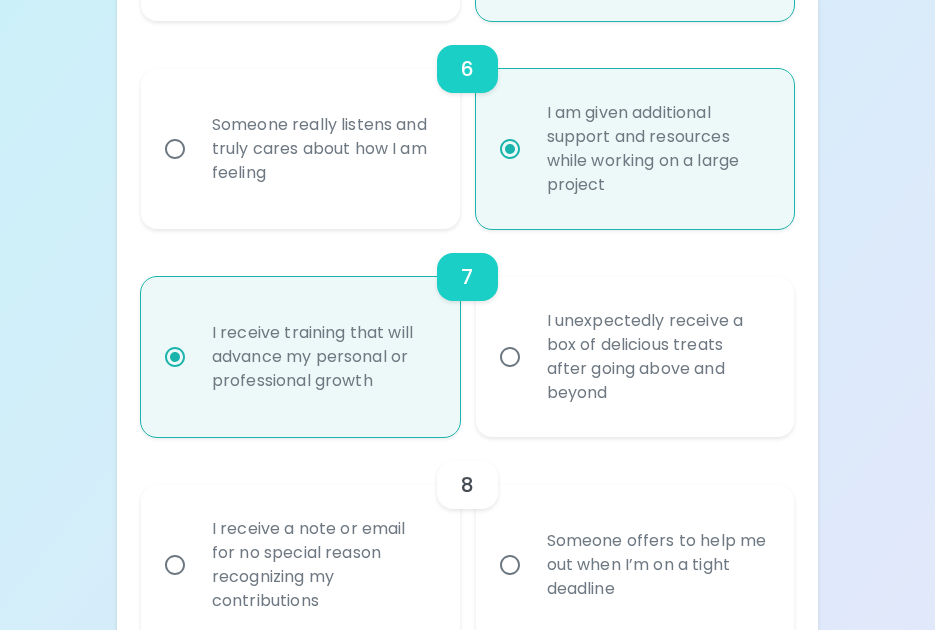scroll, scrollTop: 1507, scrollLeft: 0, axis: vertical 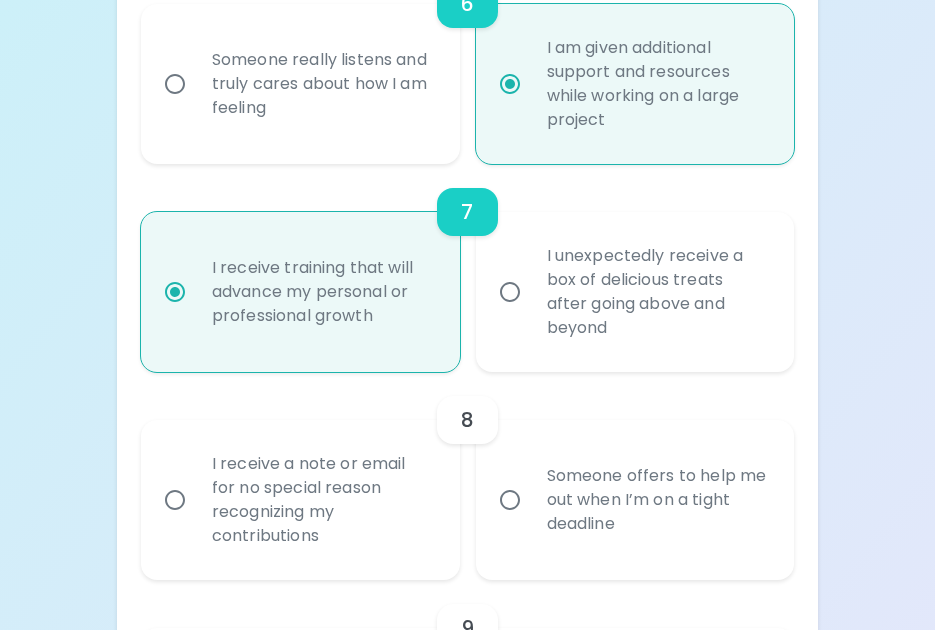 radio on "true" 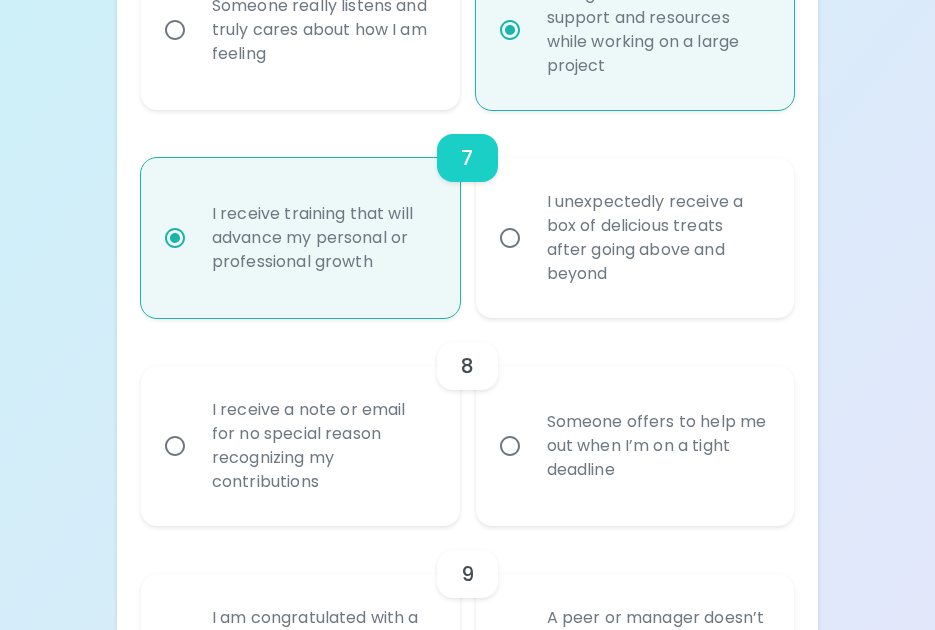 scroll, scrollTop: 1607, scrollLeft: 0, axis: vertical 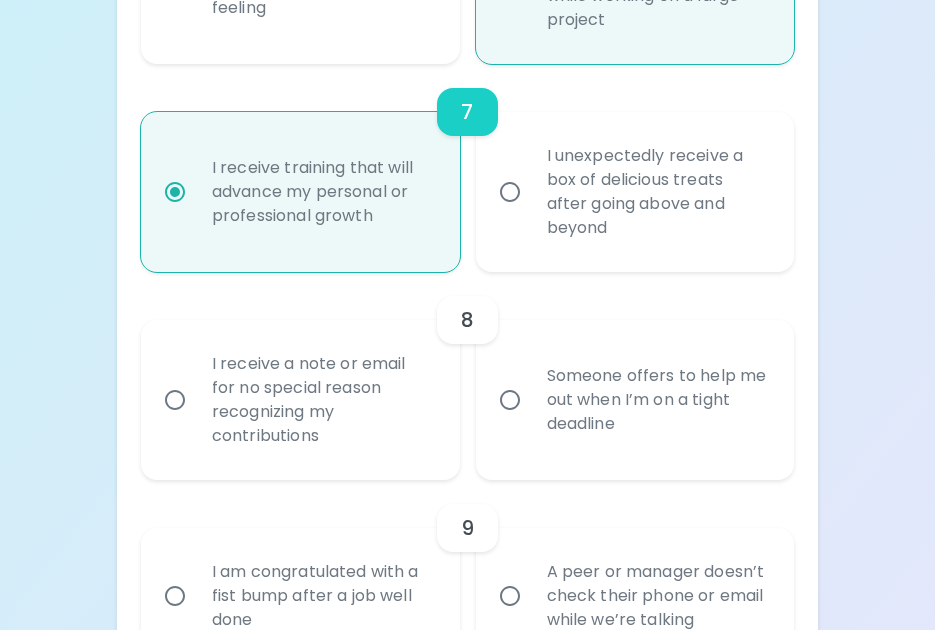 click on "I receive a note or email for no special reason recognizing my contributions" at bounding box center (322, 400) 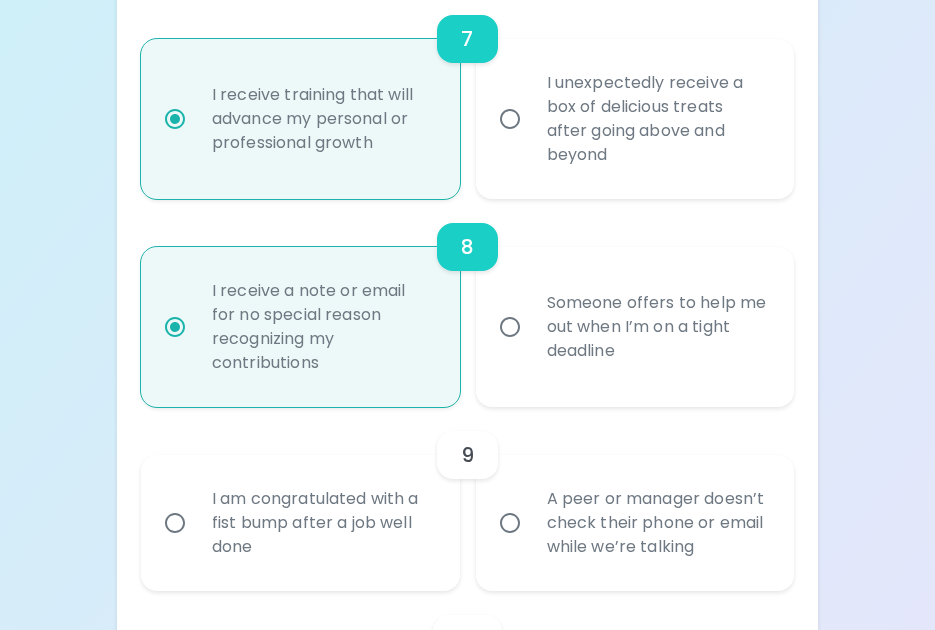 scroll, scrollTop: 1767, scrollLeft: 0, axis: vertical 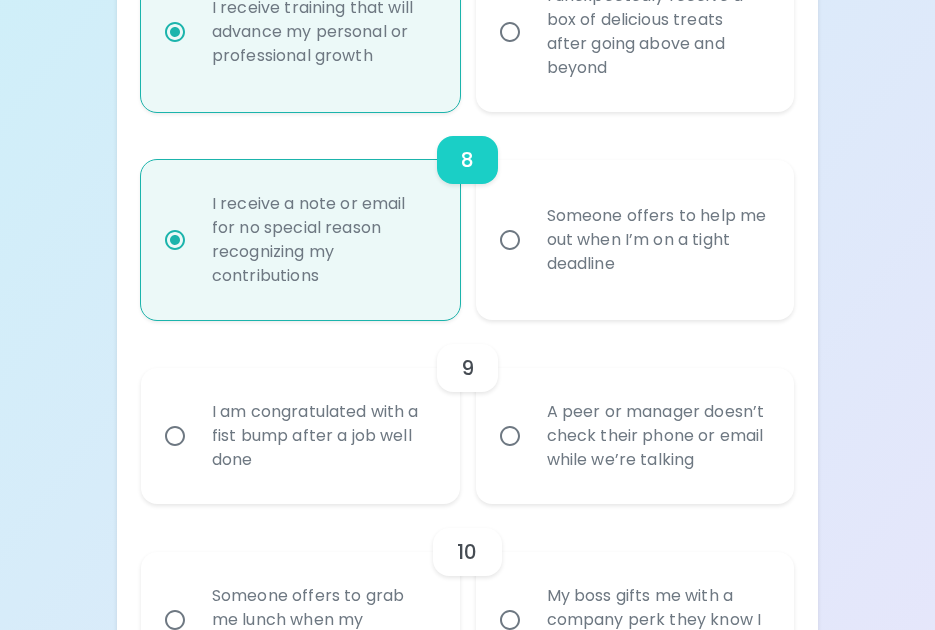 radio on "true" 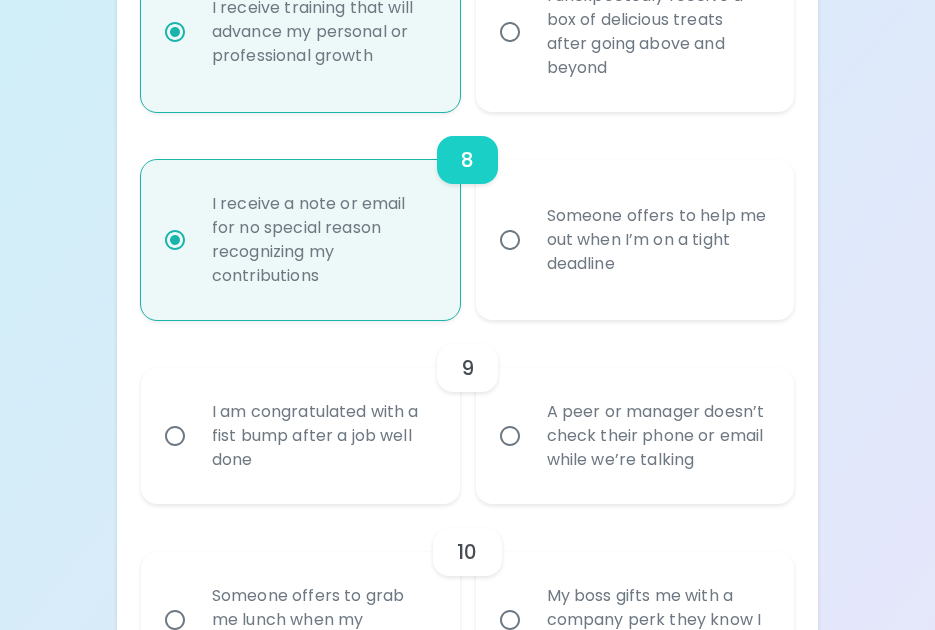 radio on "false" 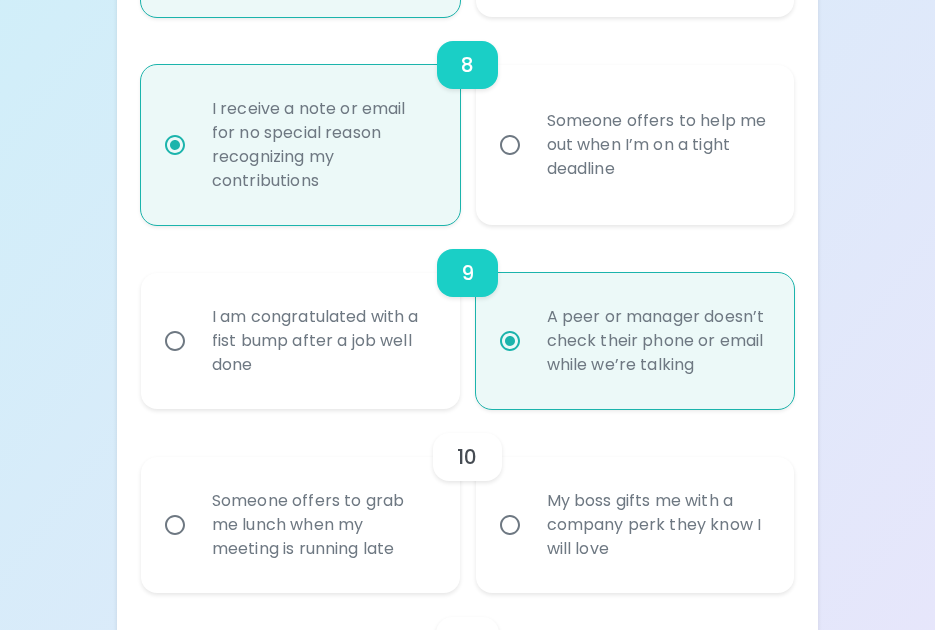 scroll, scrollTop: 1927, scrollLeft: 0, axis: vertical 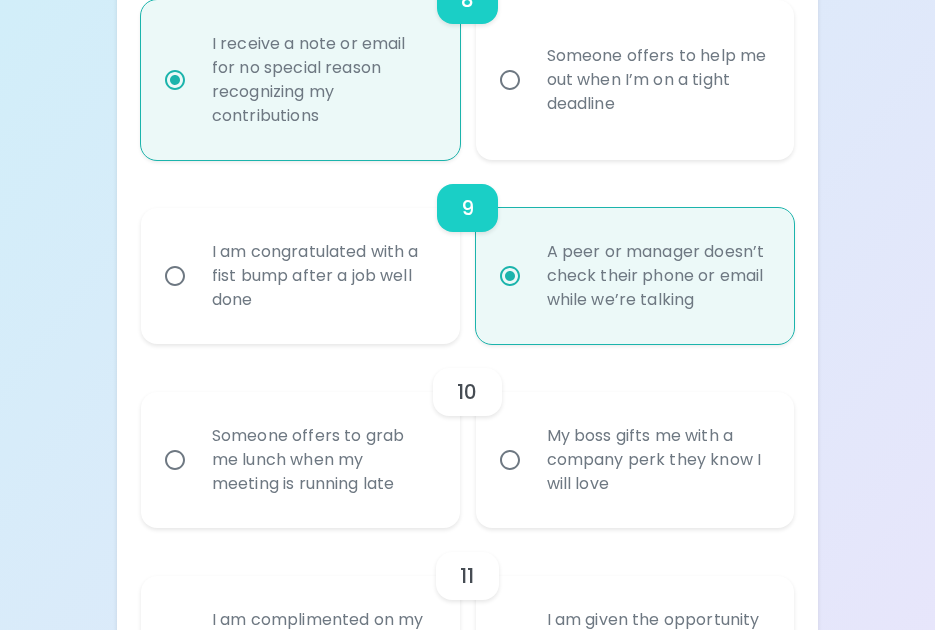 radio on "true" 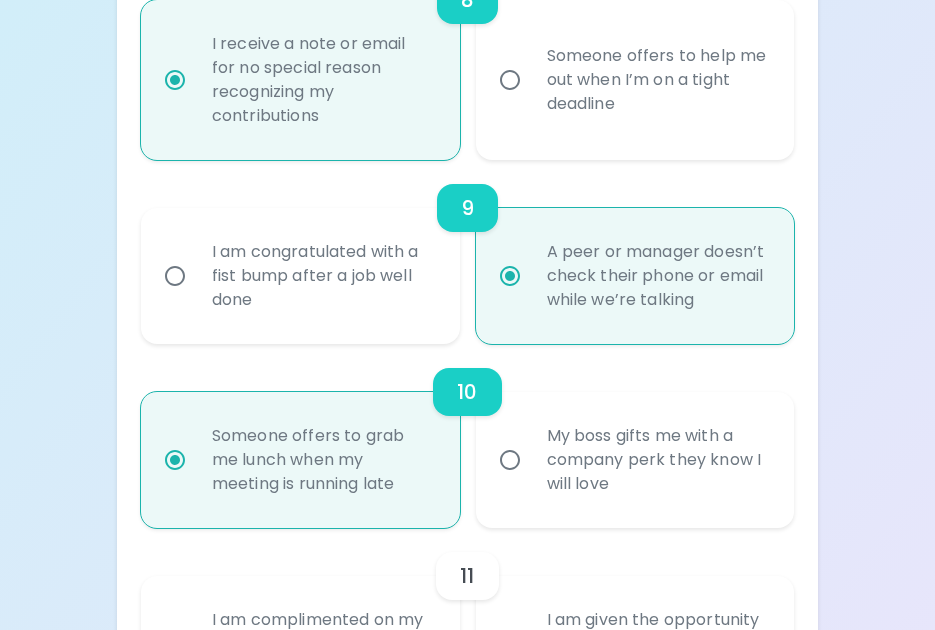 scroll, scrollTop: 2087, scrollLeft: 0, axis: vertical 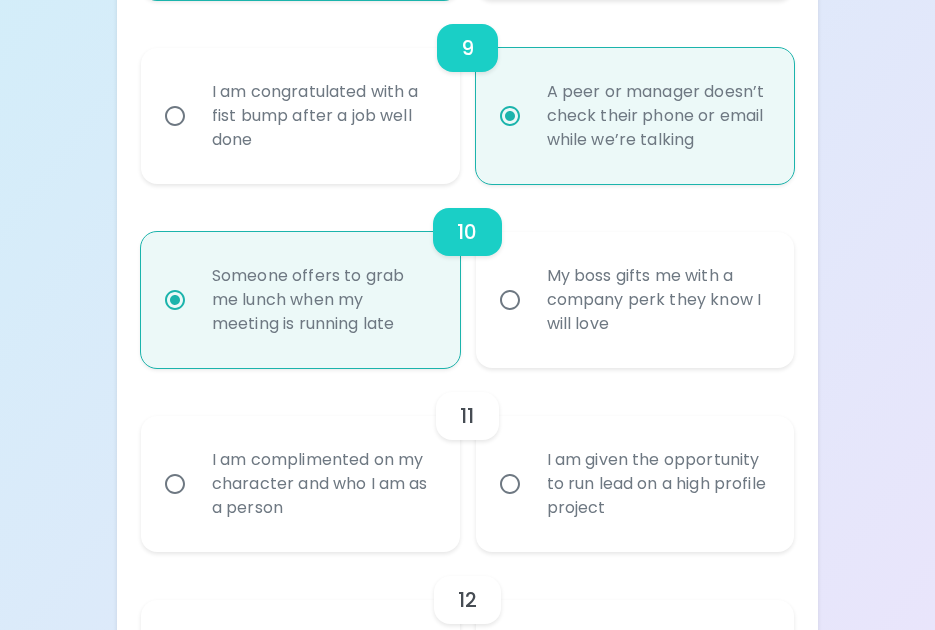 radio on "true" 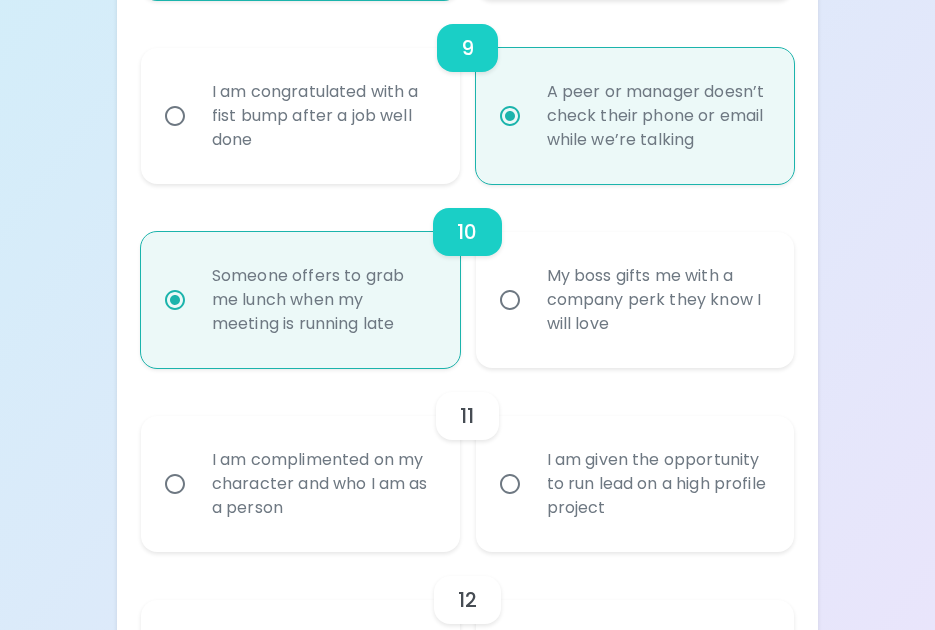 radio on "false" 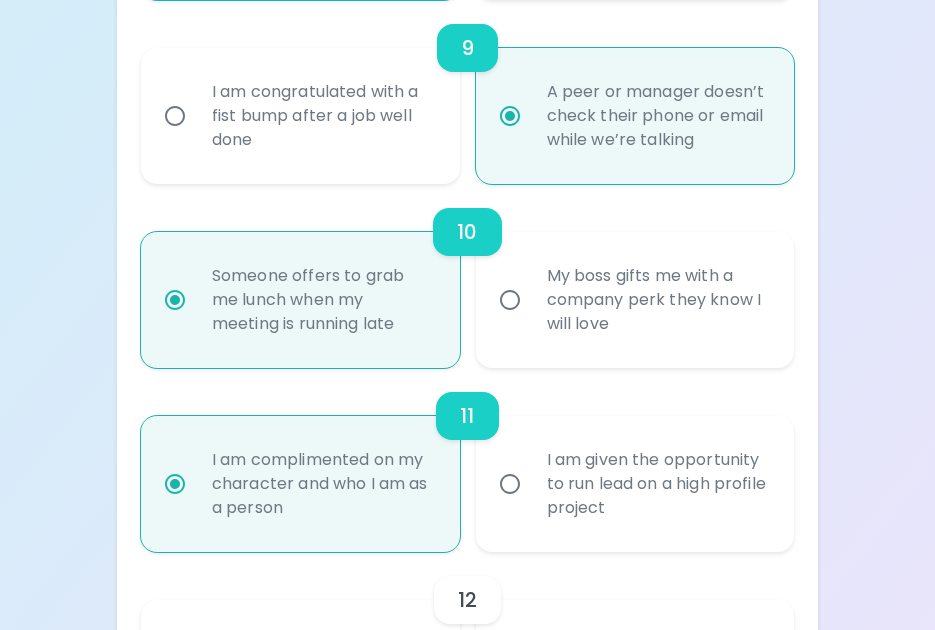 scroll, scrollTop: 2247, scrollLeft: 0, axis: vertical 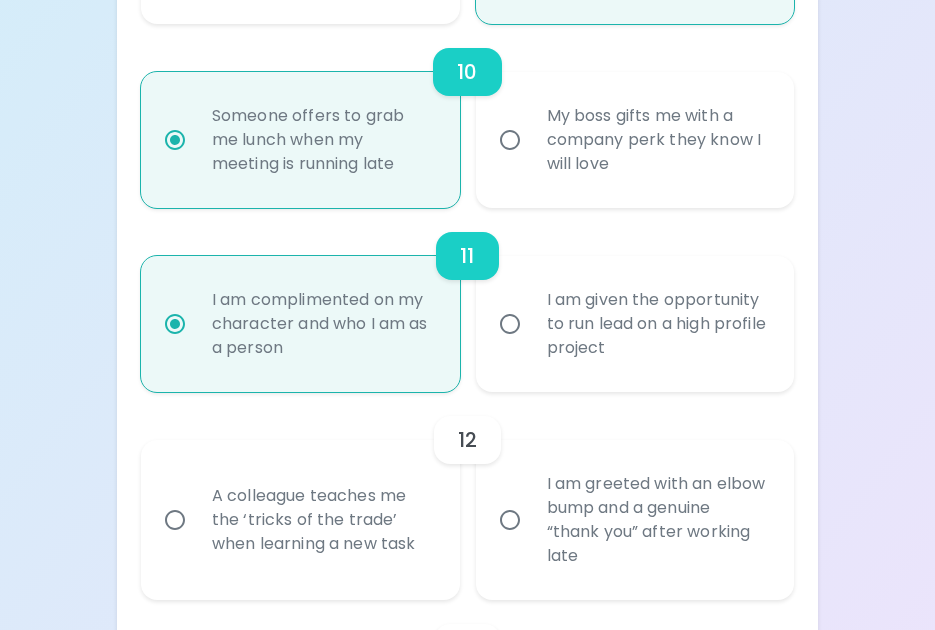 radio on "true" 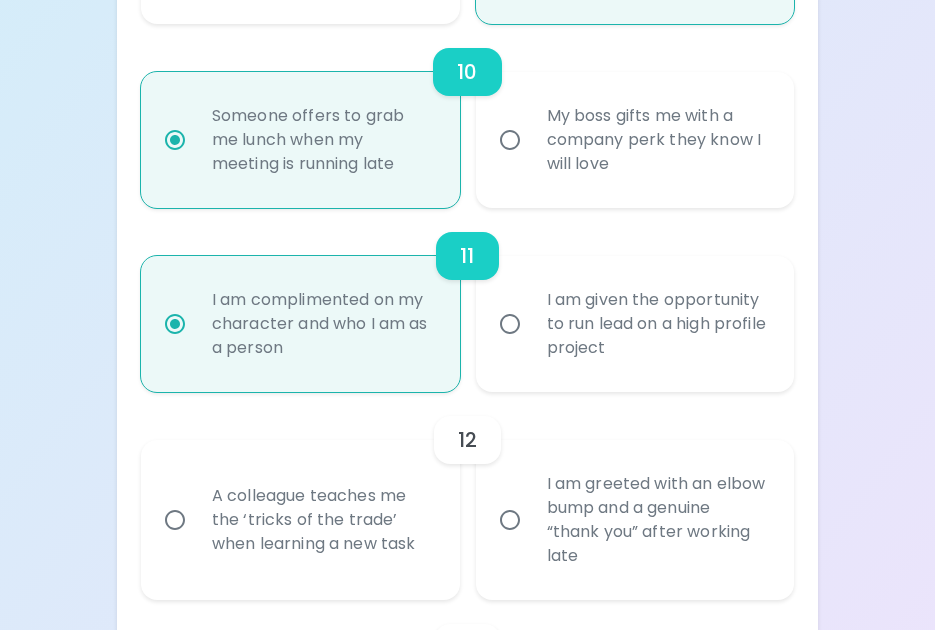 radio on "false" 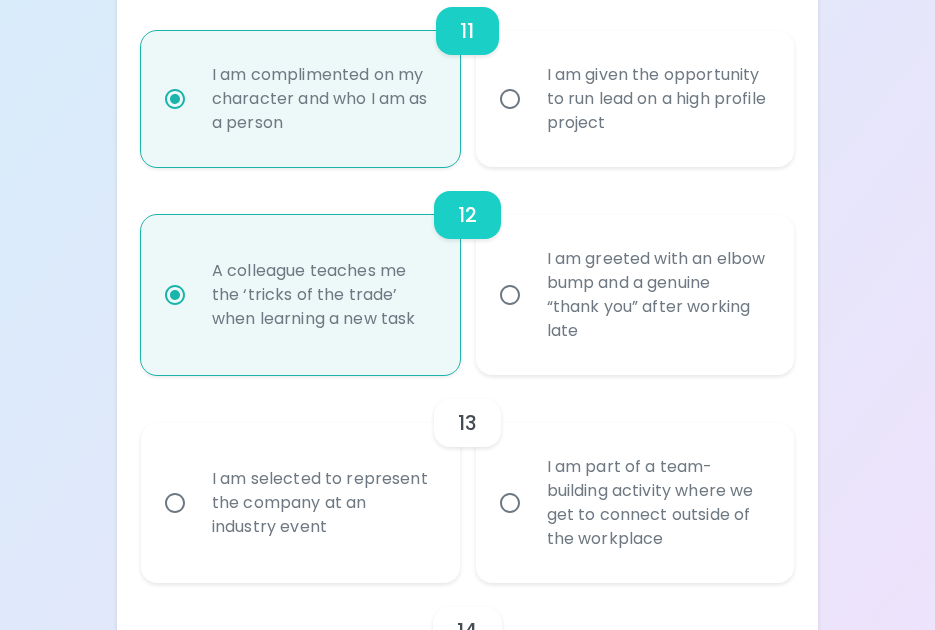 scroll, scrollTop: 2507, scrollLeft: 0, axis: vertical 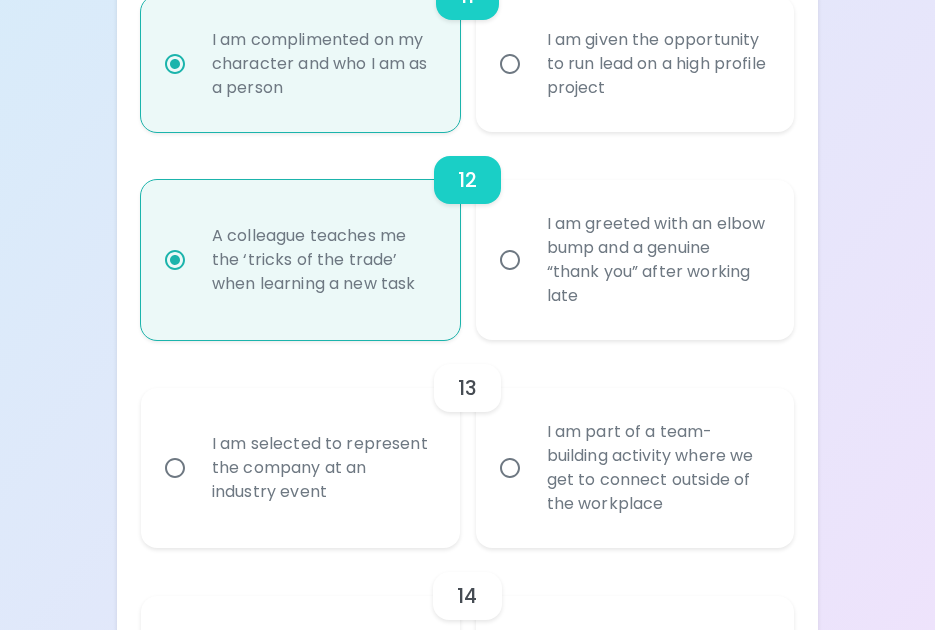 radio on "true" 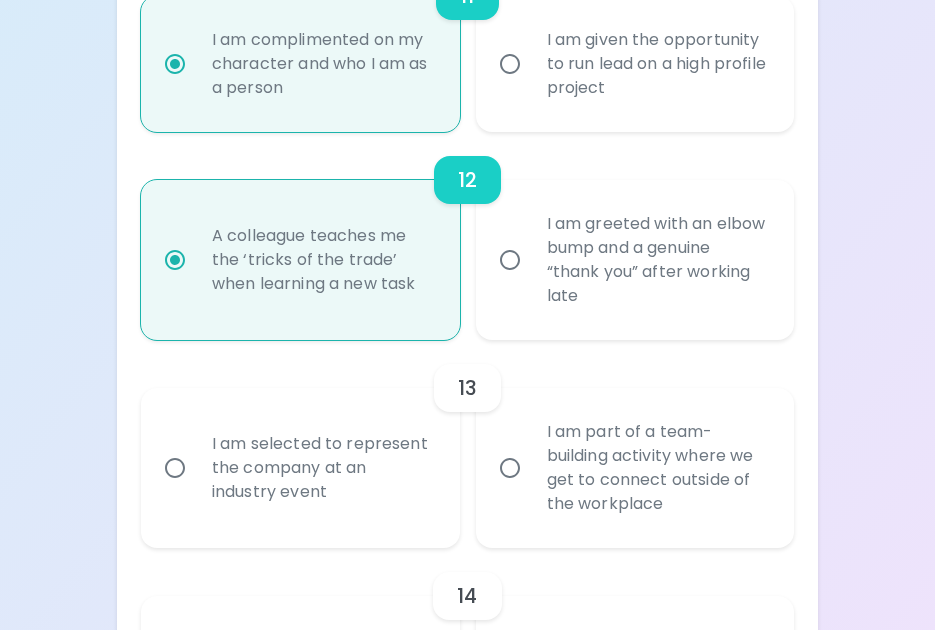 radio on "false" 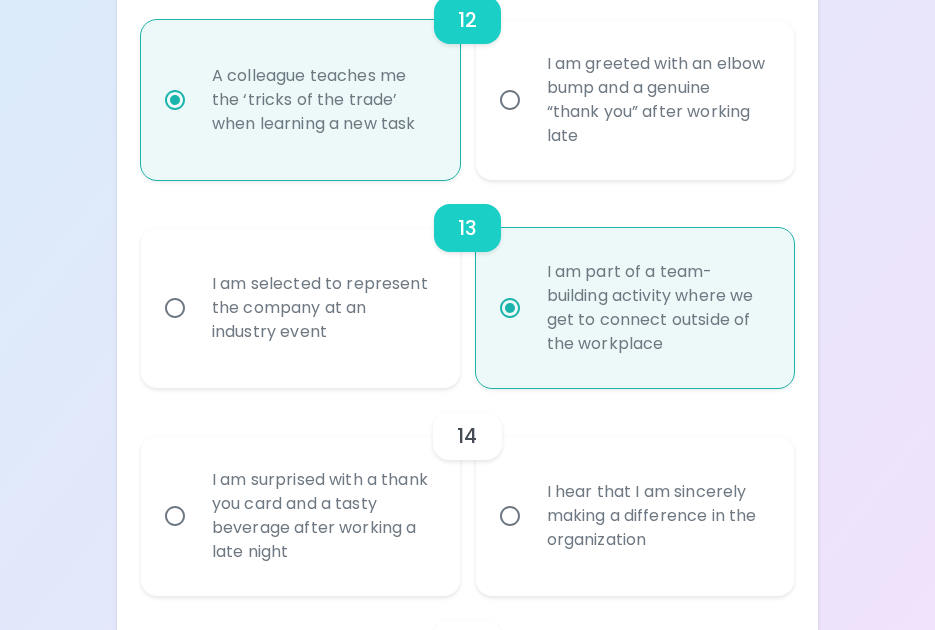 scroll, scrollTop: 2767, scrollLeft: 0, axis: vertical 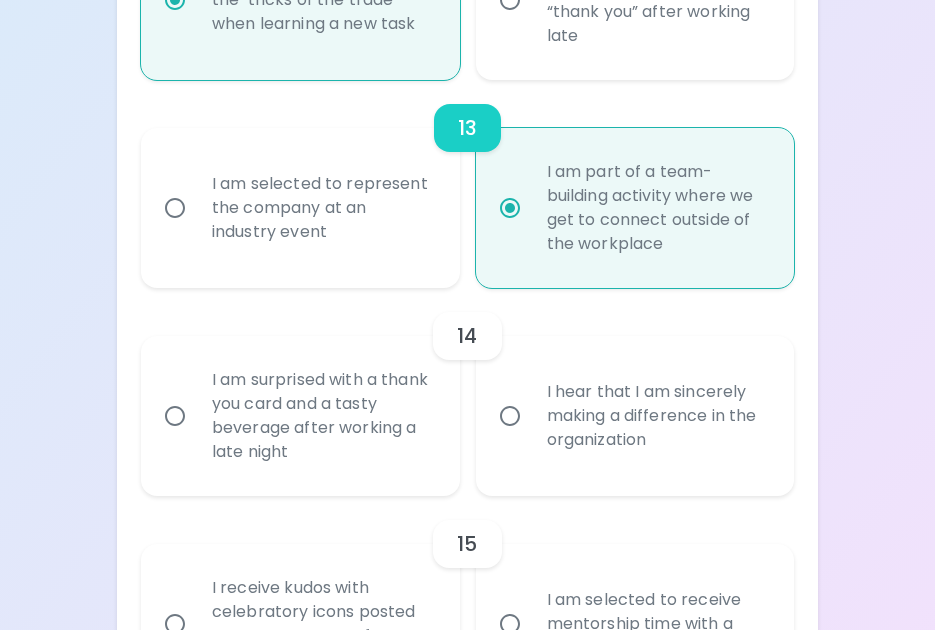 radio on "true" 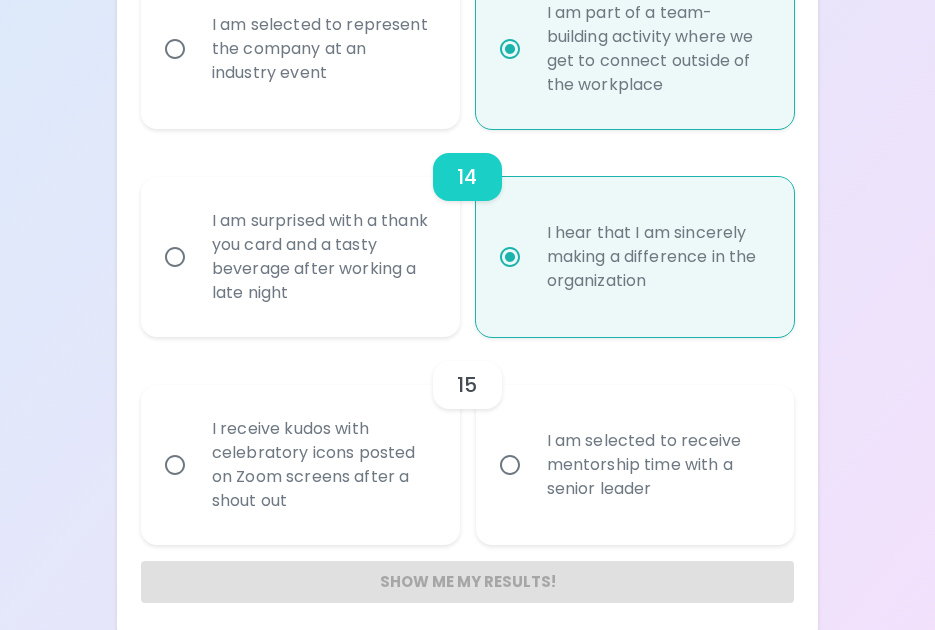 scroll, scrollTop: 2927, scrollLeft: 0, axis: vertical 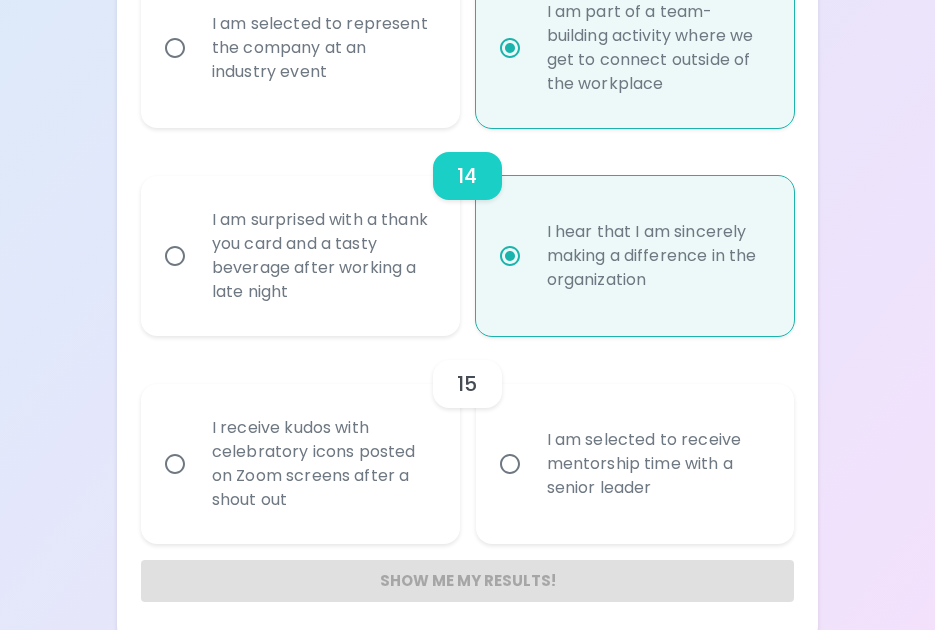 radio on "true" 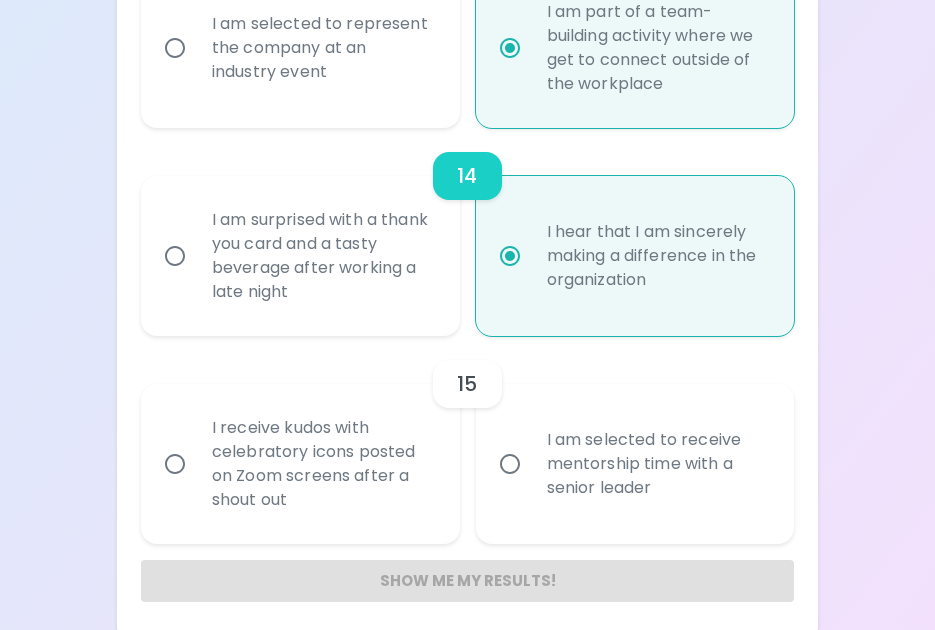radio on "false" 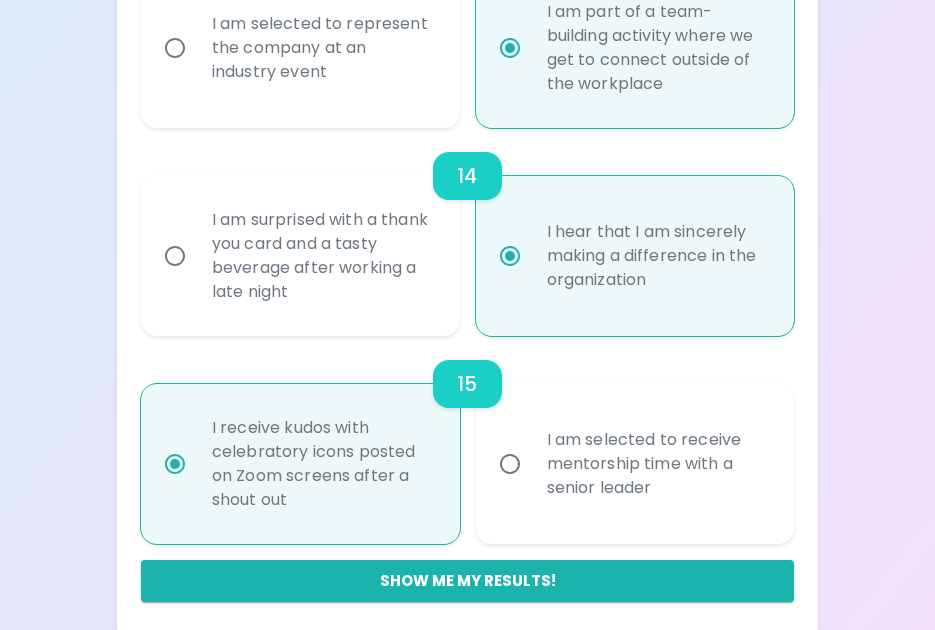 scroll, scrollTop: 2963, scrollLeft: 0, axis: vertical 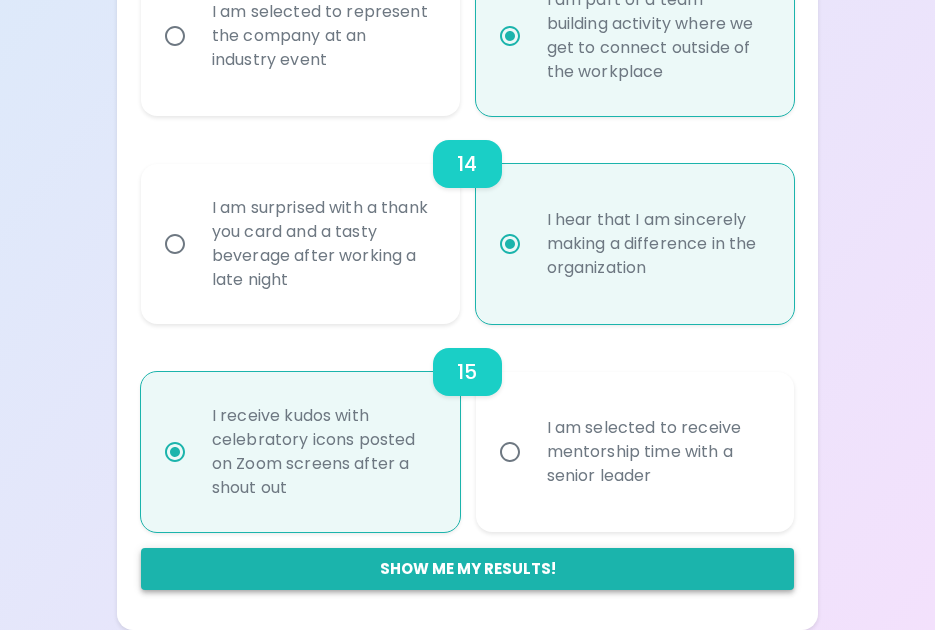 radio on "true" 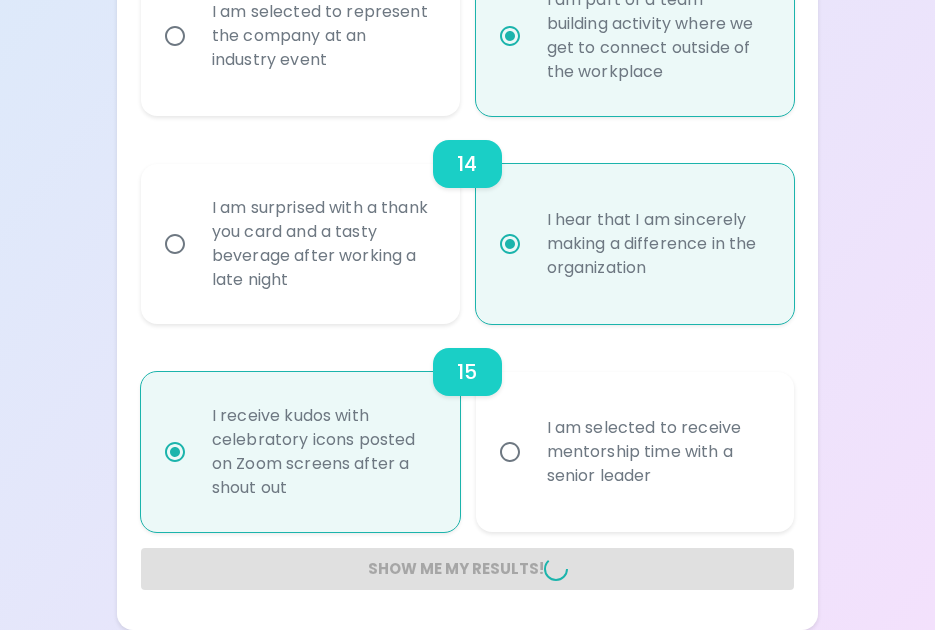 radio on "false" 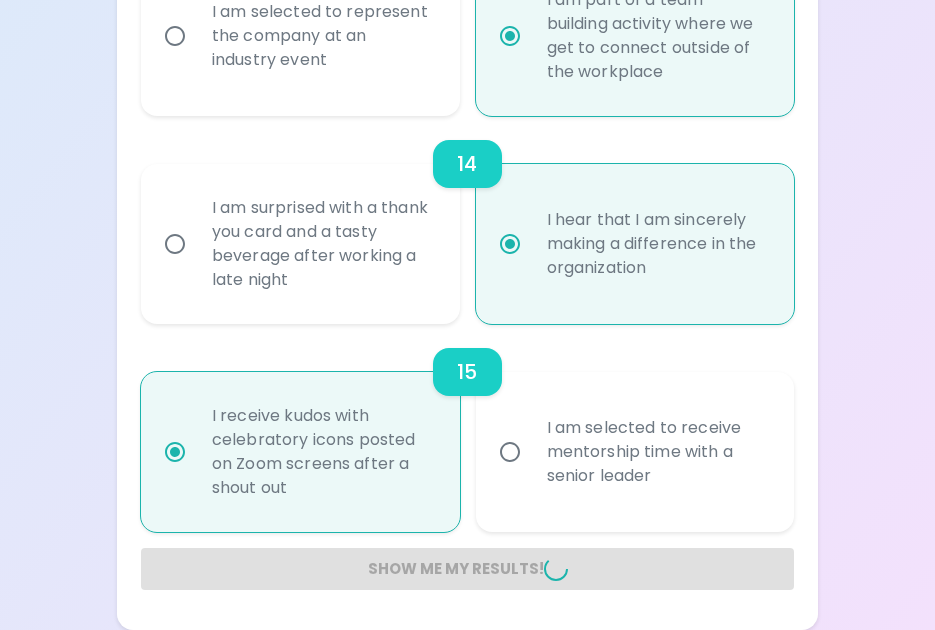radio on "false" 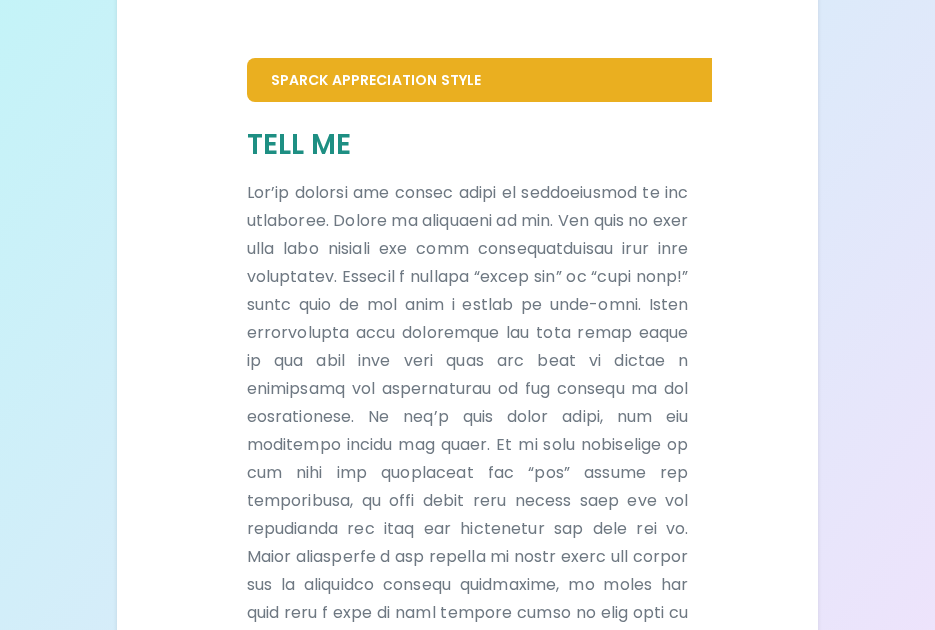 scroll, scrollTop: 386, scrollLeft: 0, axis: vertical 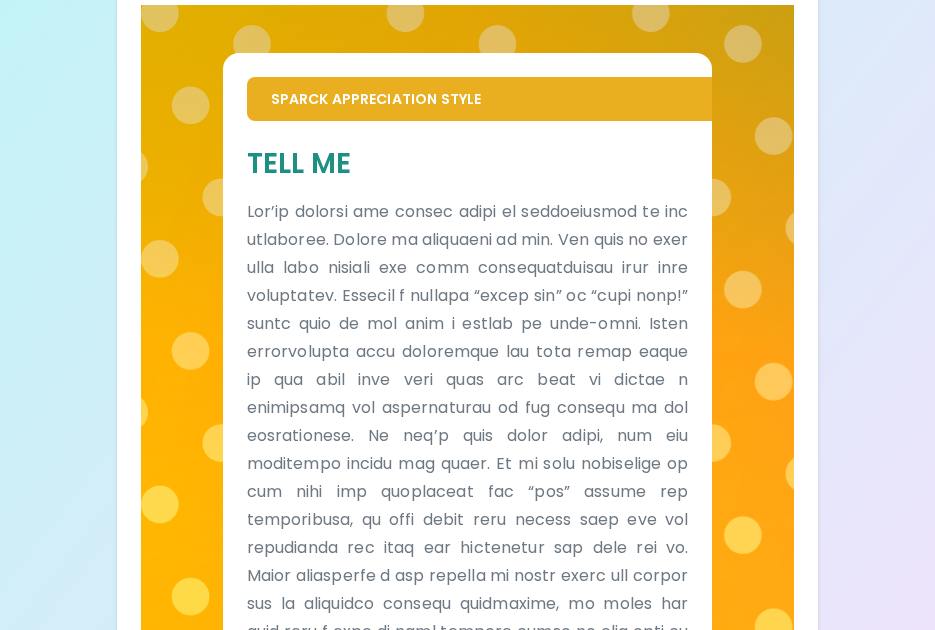 click at bounding box center [468, 506] 